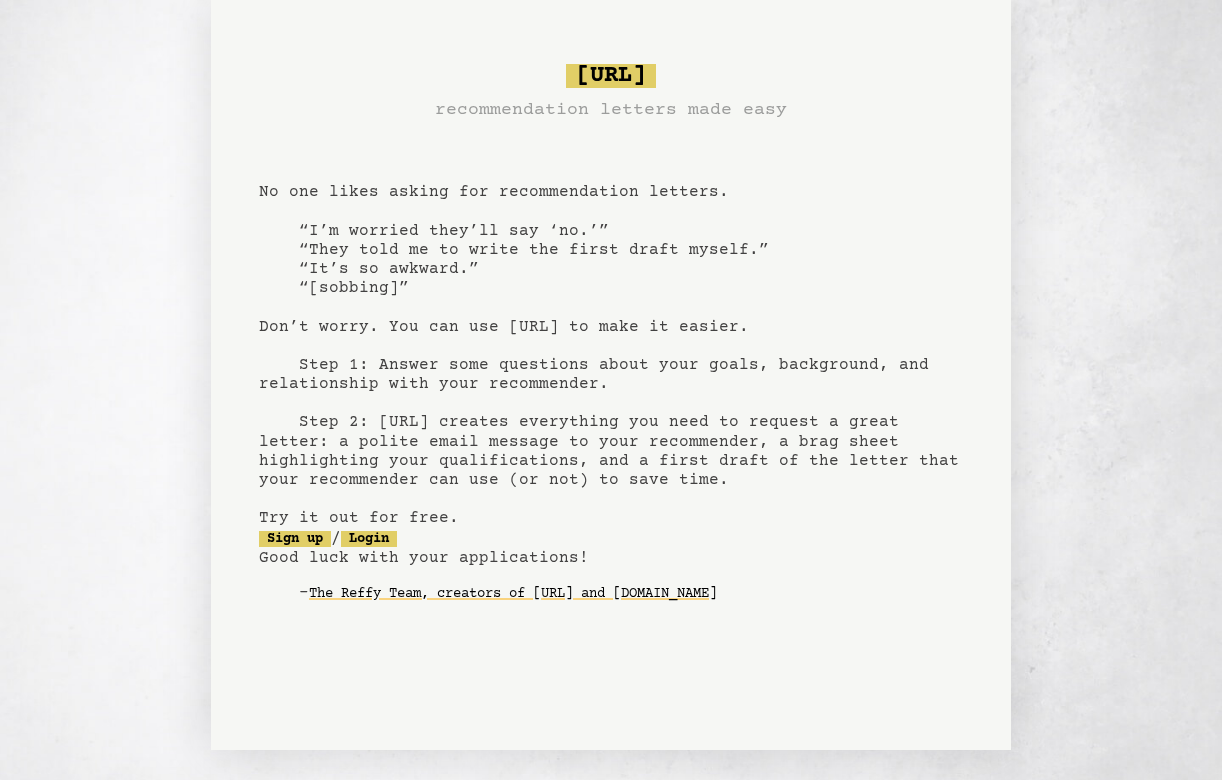 scroll, scrollTop: 0, scrollLeft: 0, axis: both 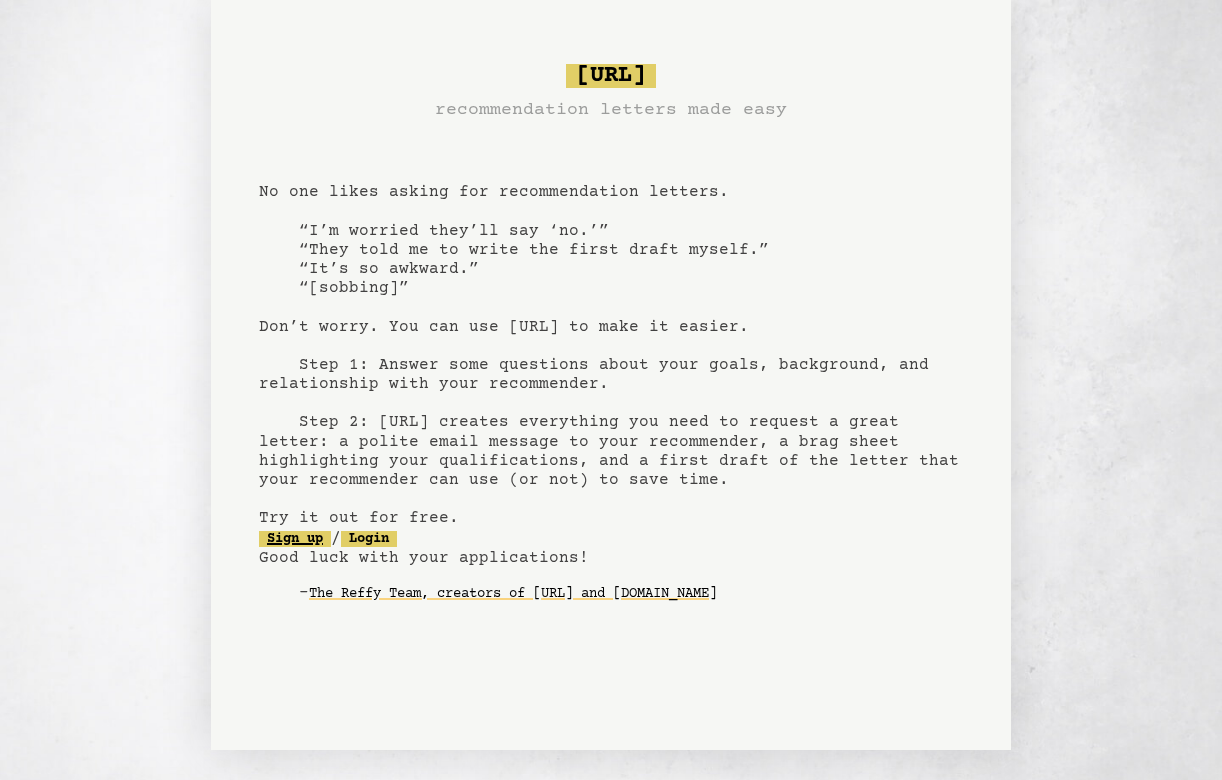click on "Sign up" at bounding box center [295, 539] 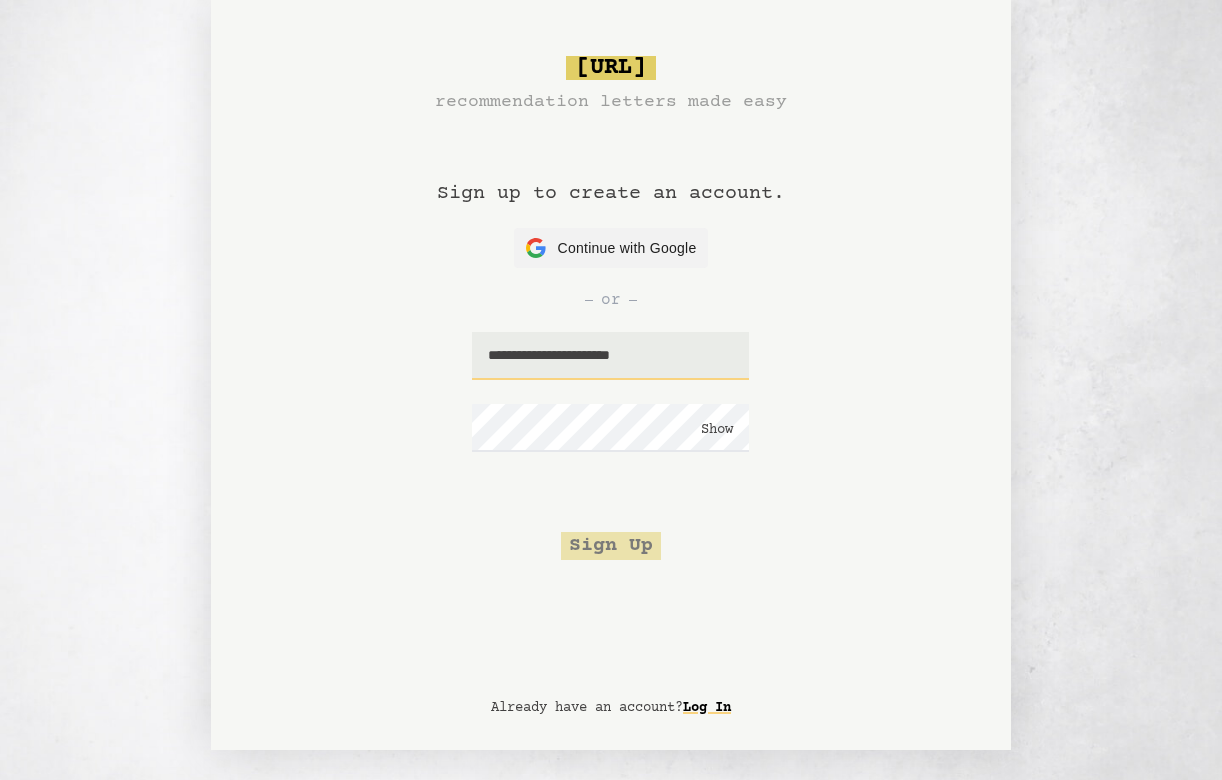 type on "**********" 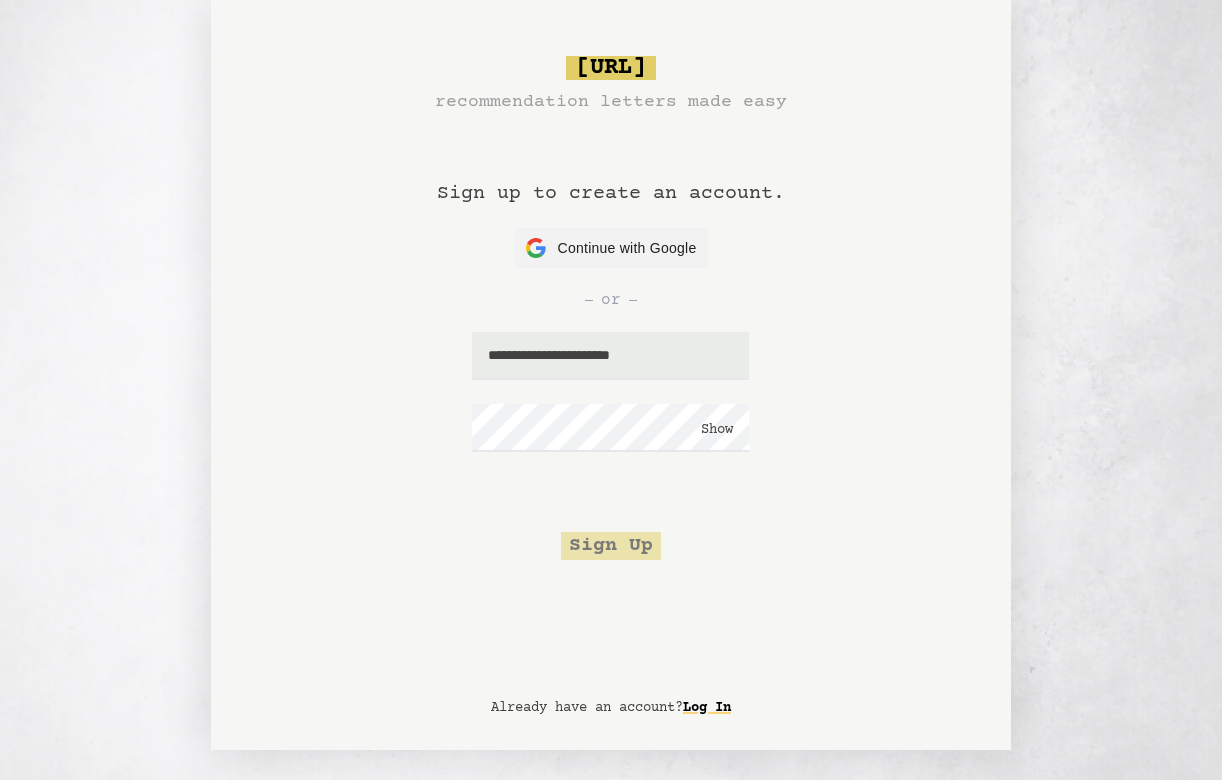 click on "**********" 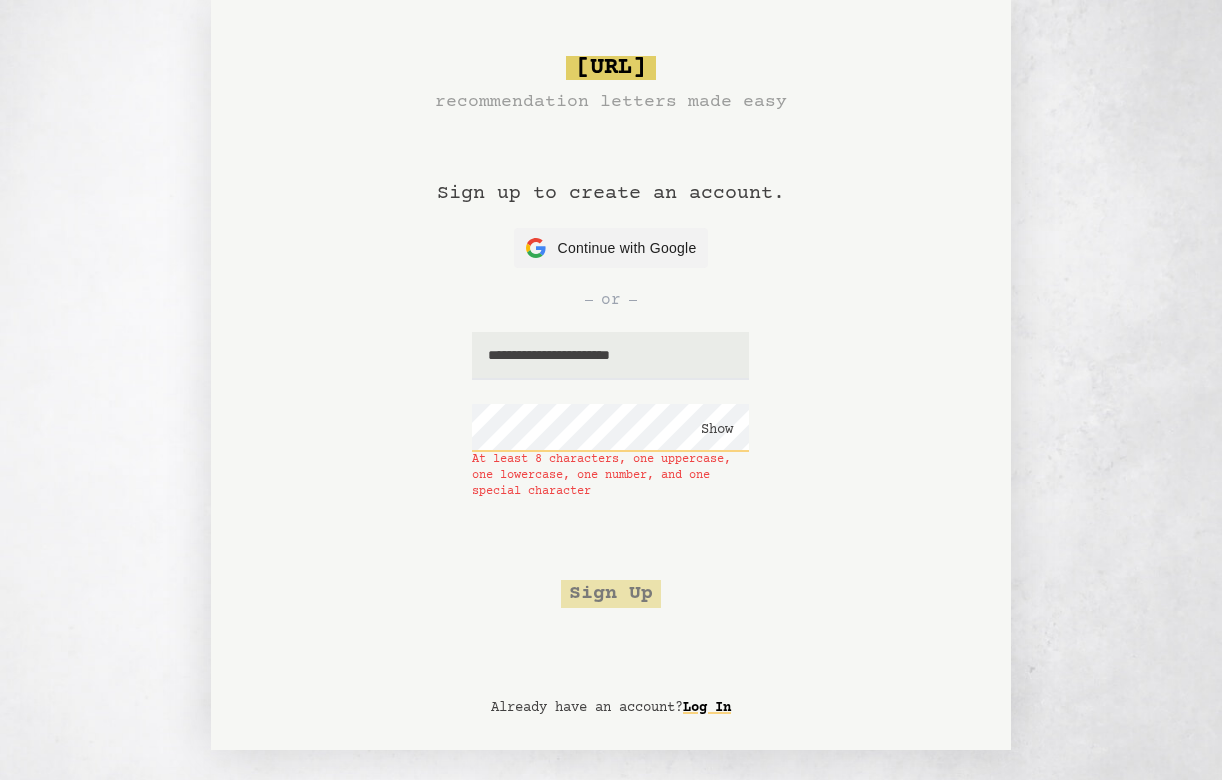 click on "Show   At least 8 characters, one uppercase, one lowercase, one number, and one special character" at bounding box center [611, 452] 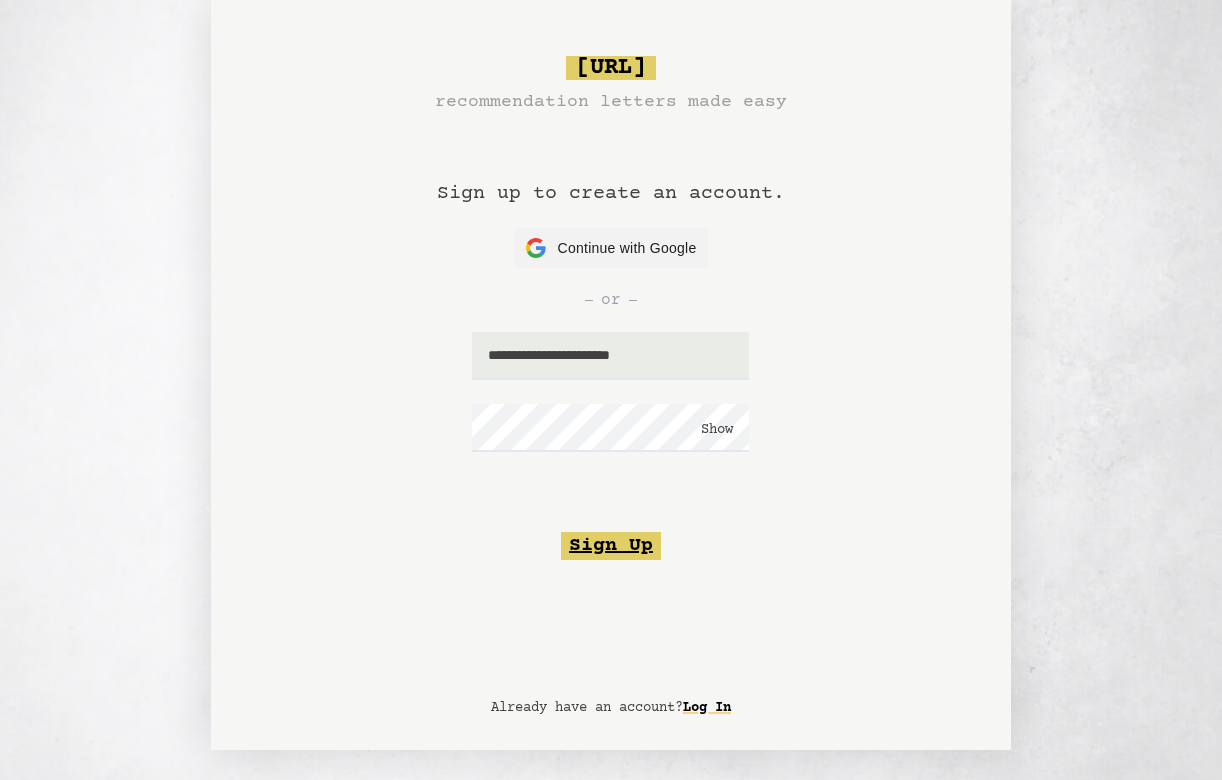 click on "Sign Up" at bounding box center (611, 546) 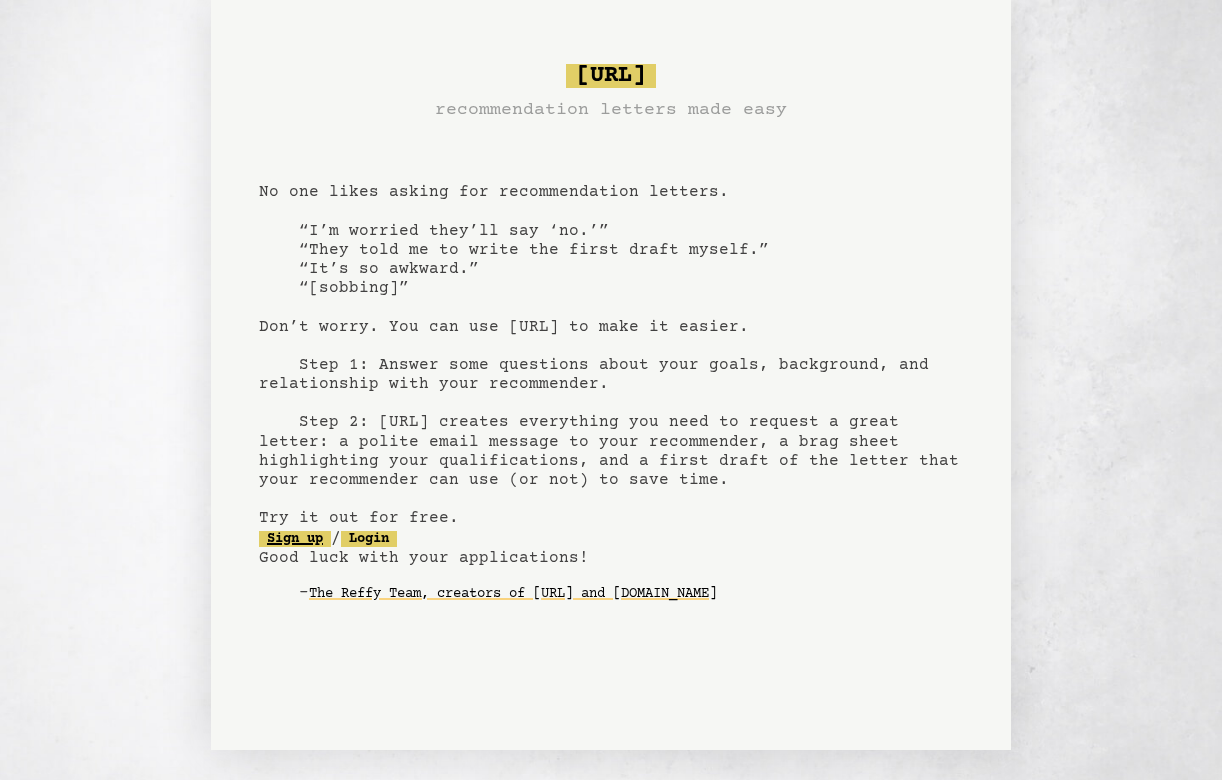 click on "Sign up" at bounding box center [295, 539] 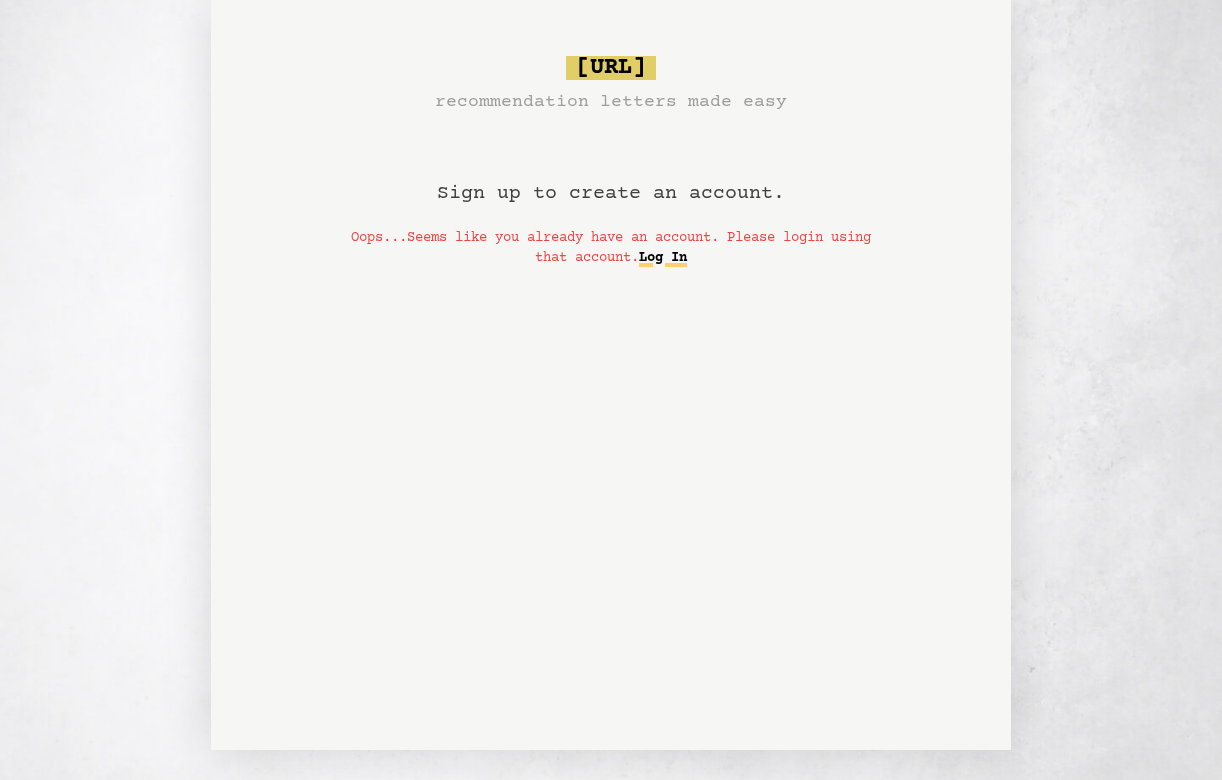 click on "Log In" at bounding box center [663, 258] 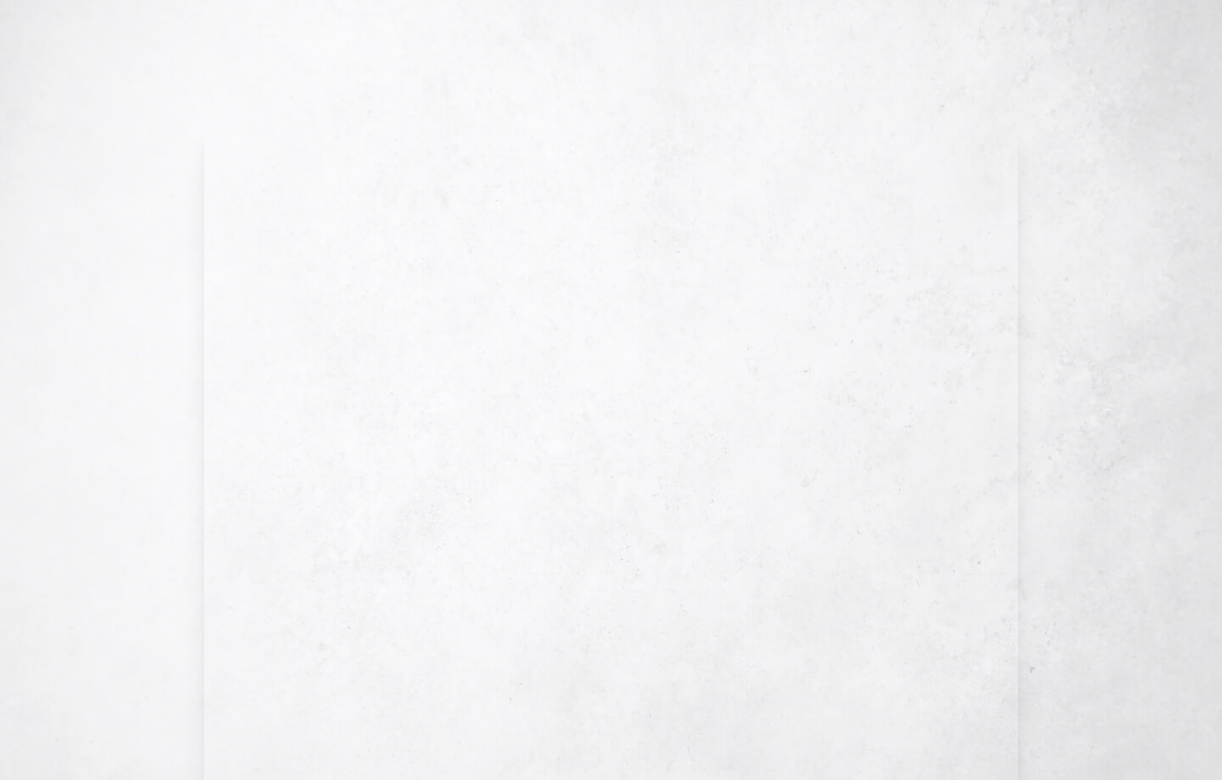scroll, scrollTop: 0, scrollLeft: 0, axis: both 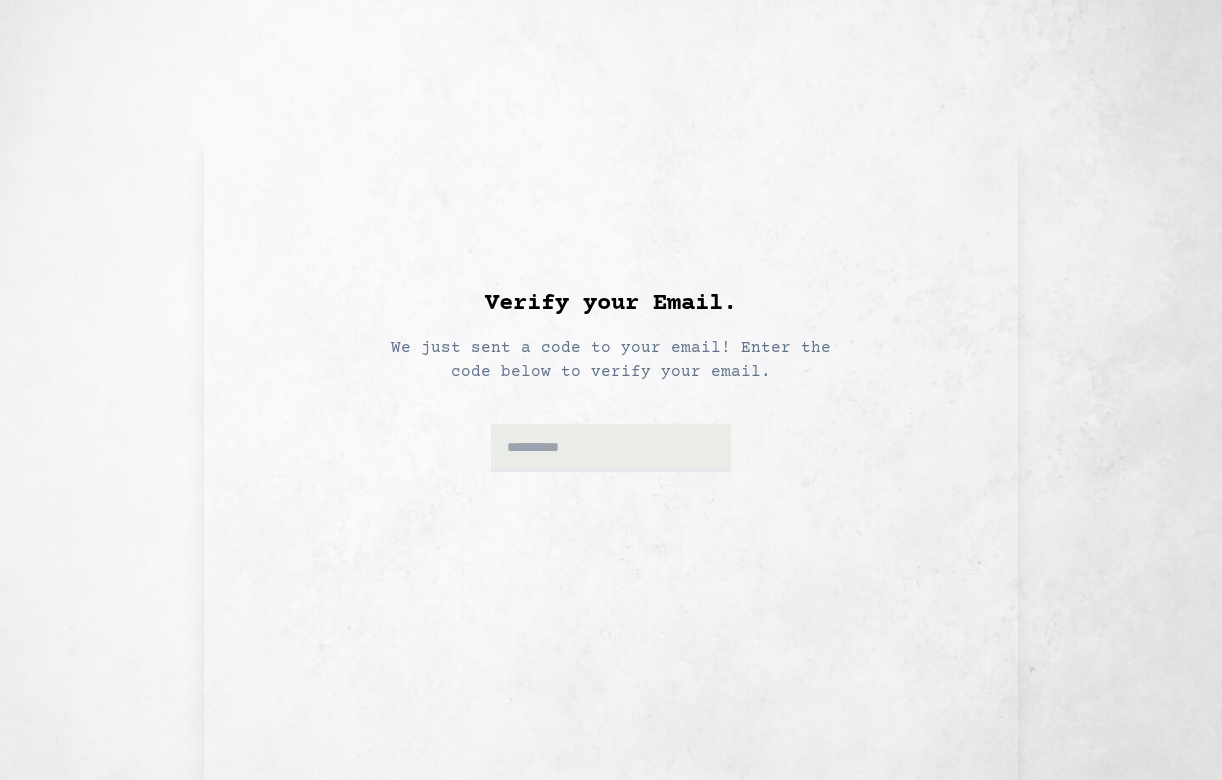 click on "Verify your Email.   We just sent a code to your email! Enter the code below to
verify your email." at bounding box center [611, 454] 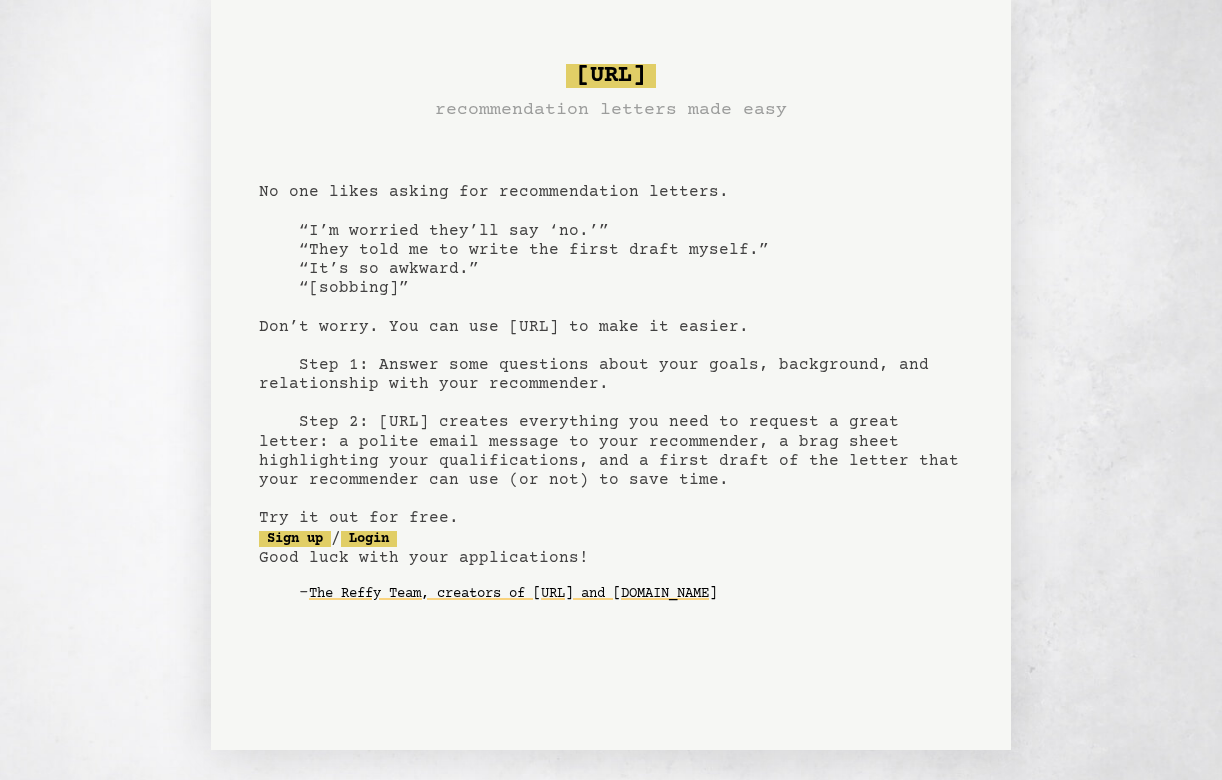 scroll, scrollTop: 0, scrollLeft: 0, axis: both 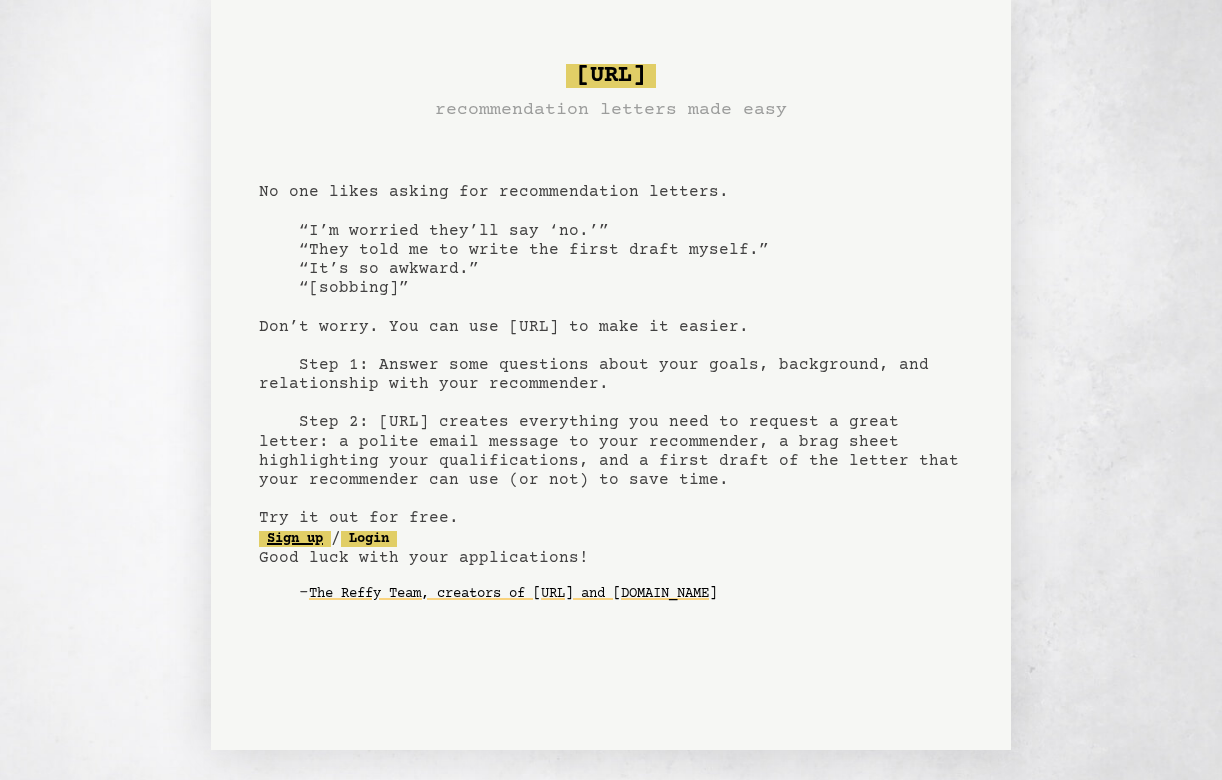 click on "Sign up" at bounding box center (295, 539) 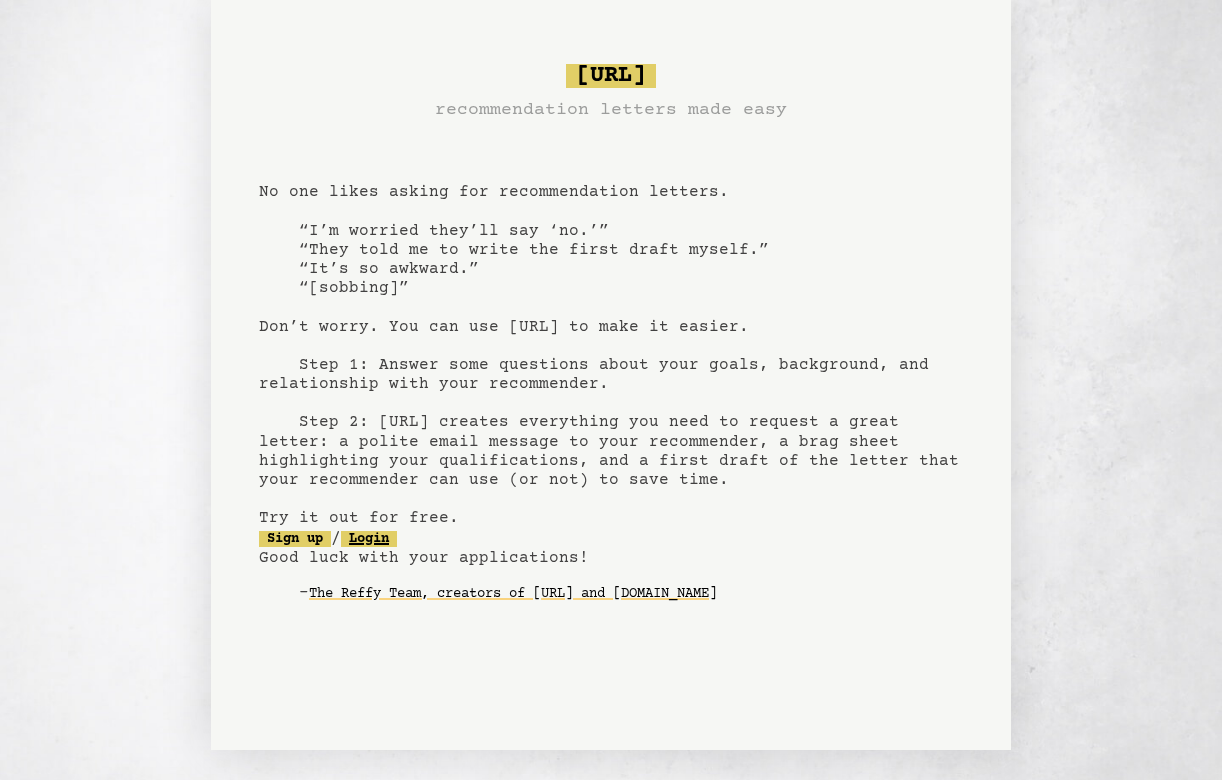 click on "Login" 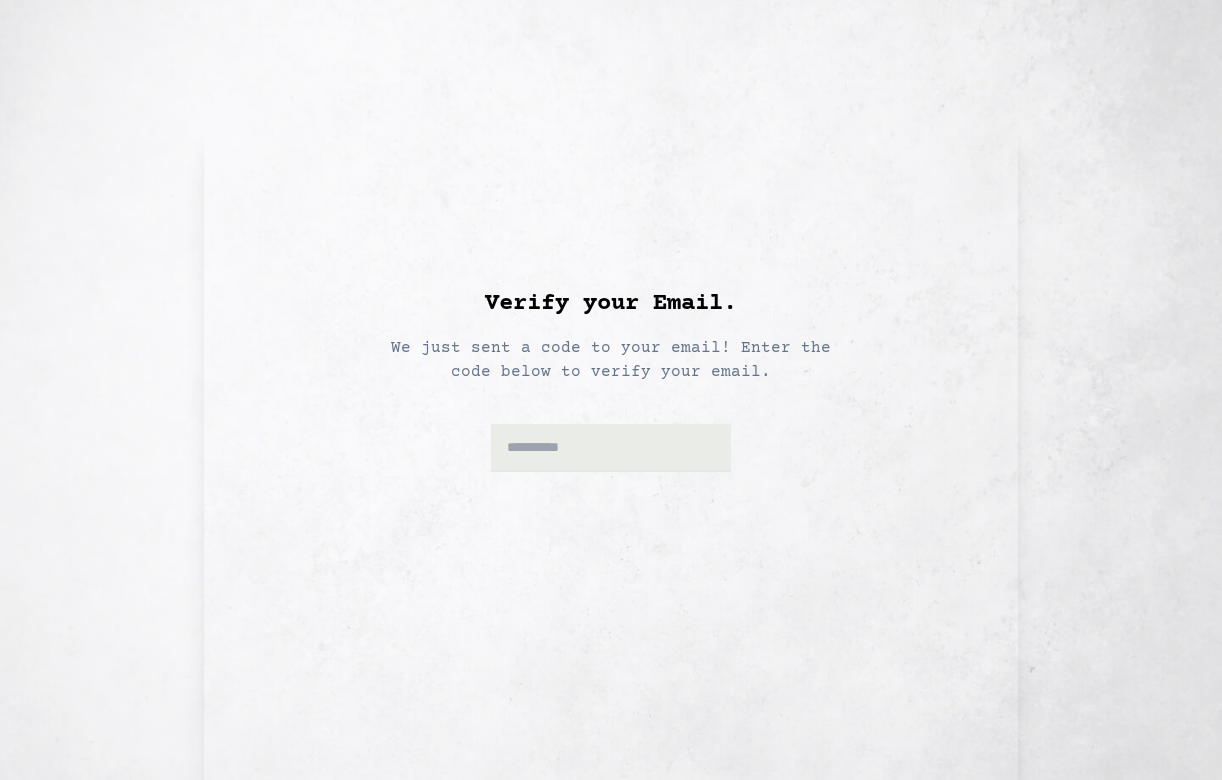 scroll, scrollTop: 0, scrollLeft: 0, axis: both 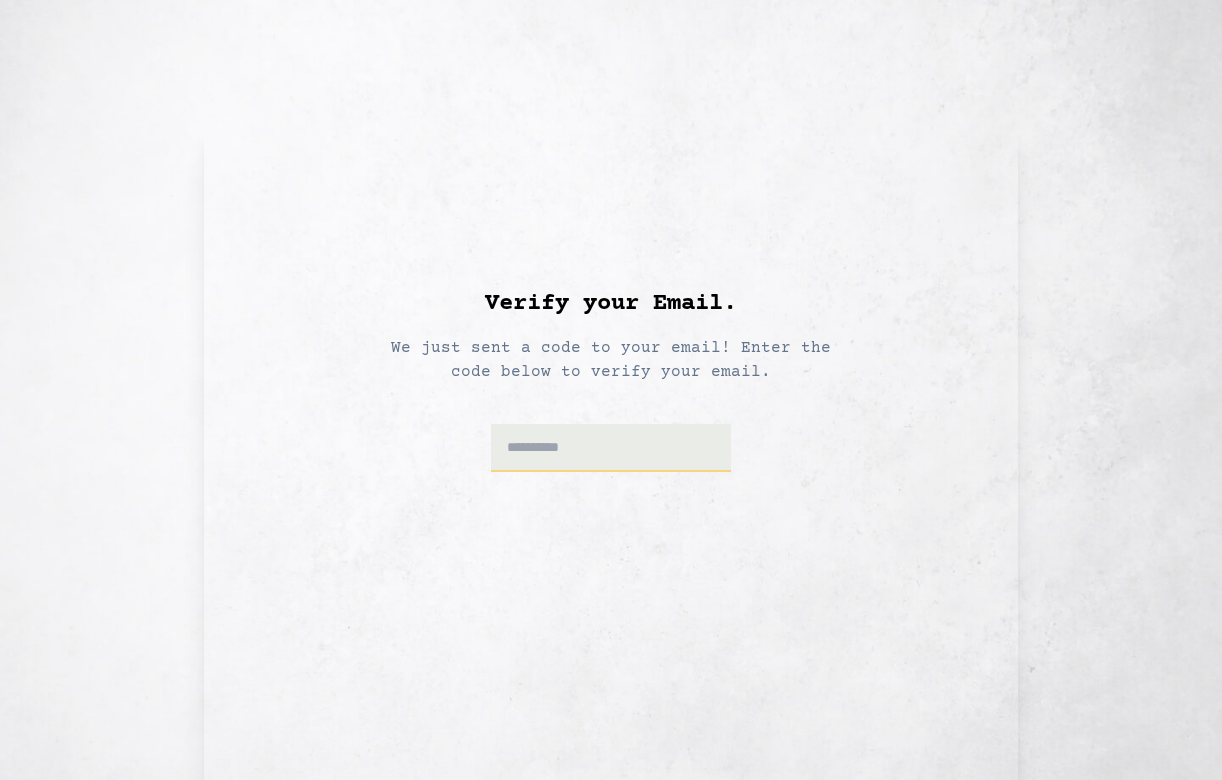type on "**********" 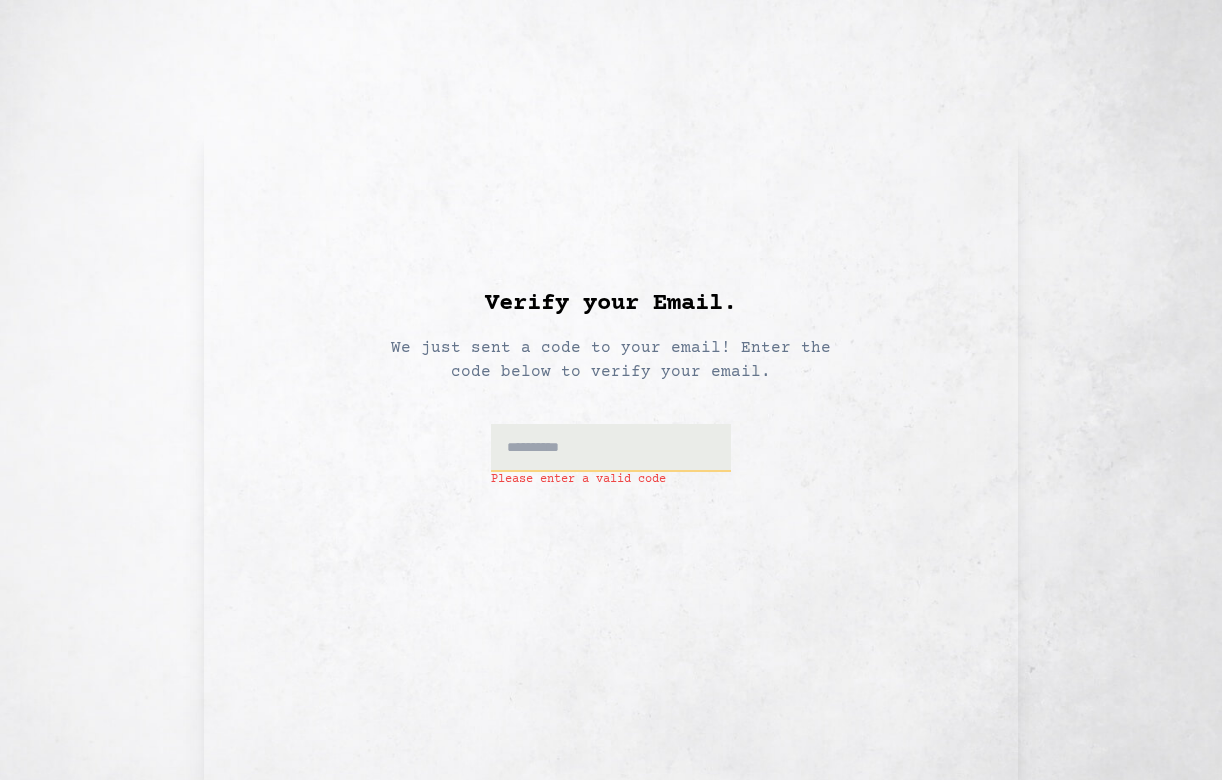 type 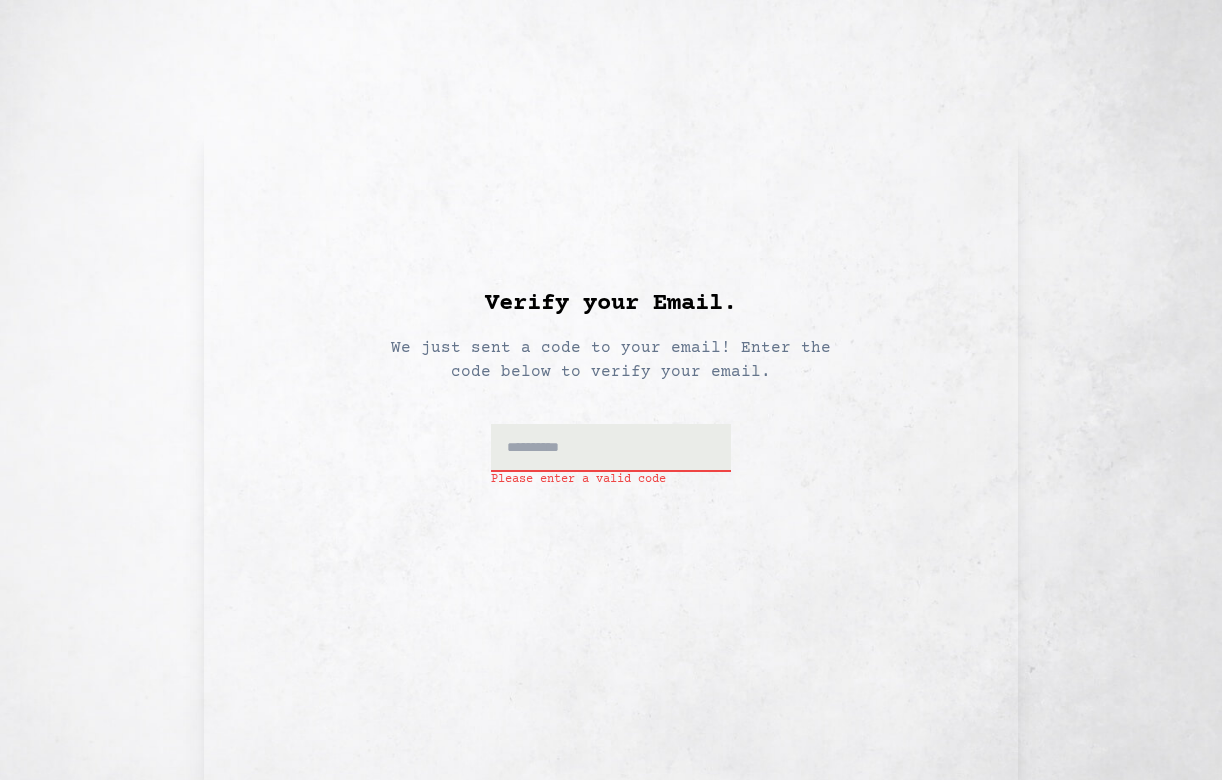 click on "We just sent a code to your email! Enter the code below to
verify your email." at bounding box center [611, 352] 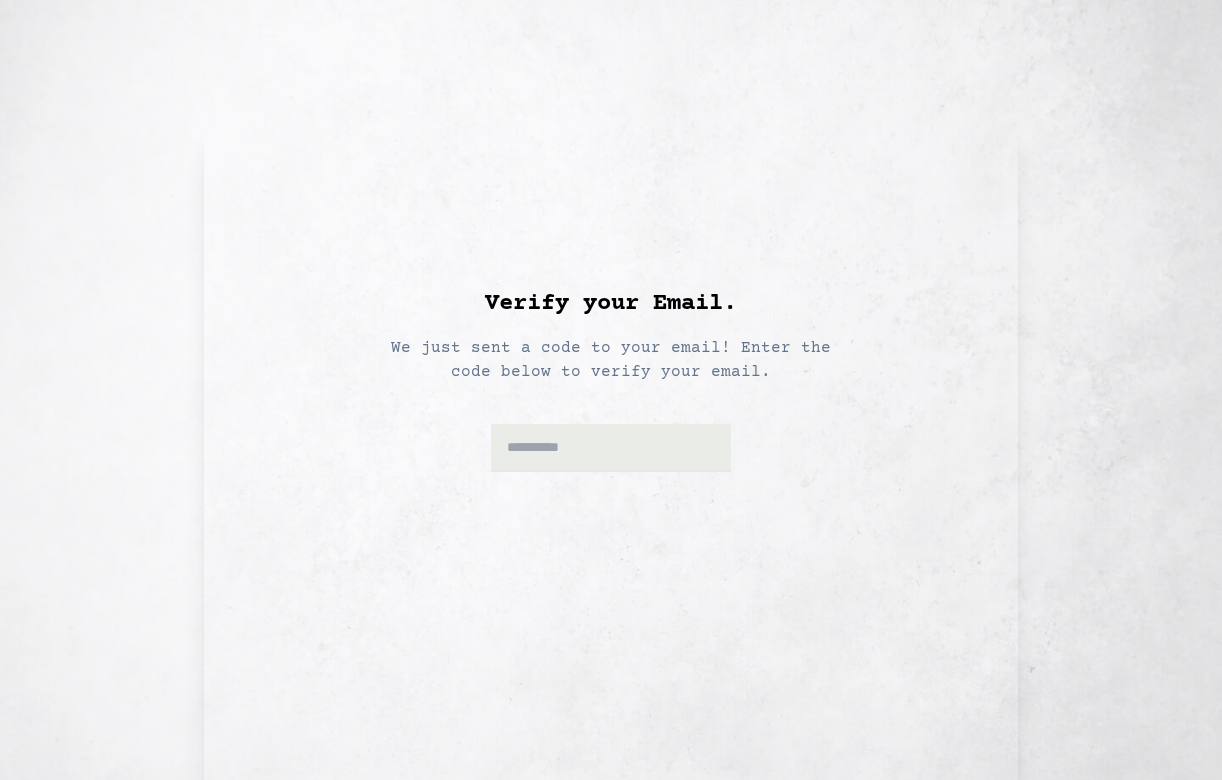 scroll, scrollTop: 0, scrollLeft: 0, axis: both 